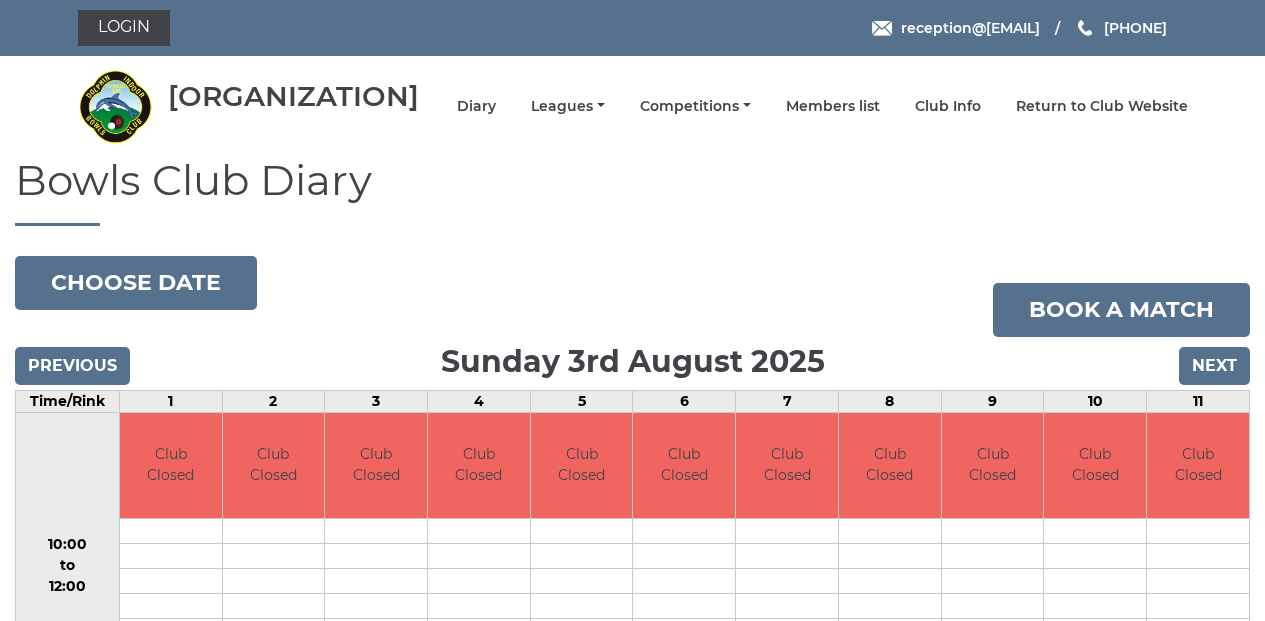 scroll, scrollTop: 0, scrollLeft: 0, axis: both 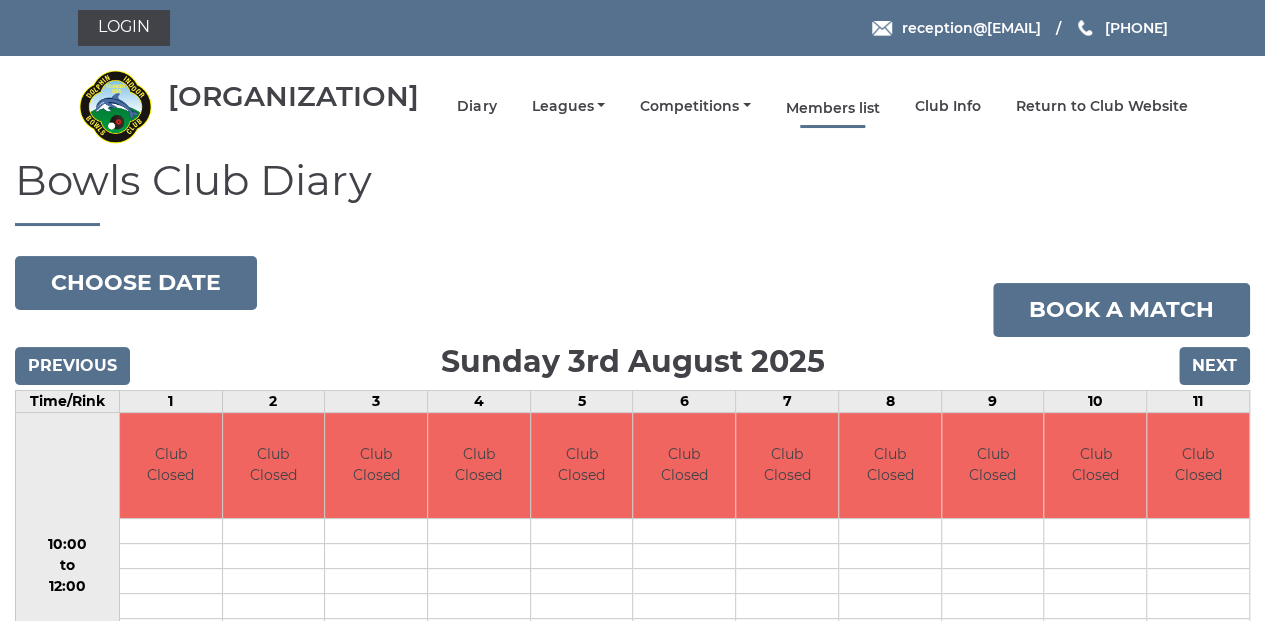 click on "Members list" at bounding box center (833, 108) 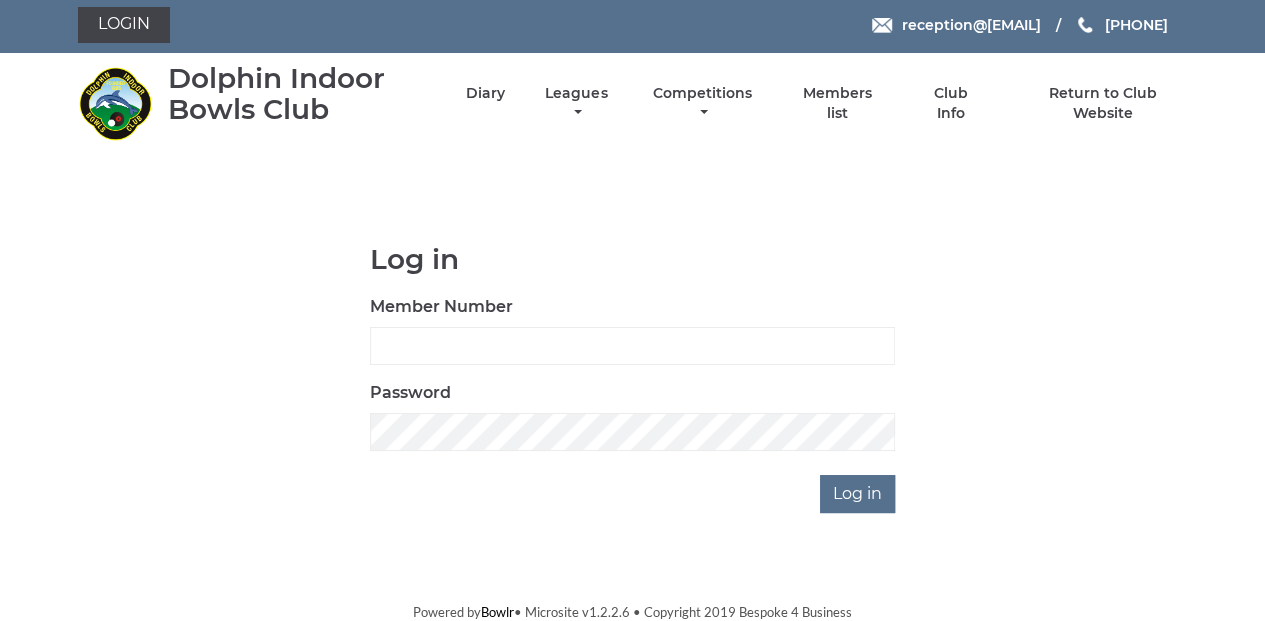 scroll, scrollTop: 3, scrollLeft: 0, axis: vertical 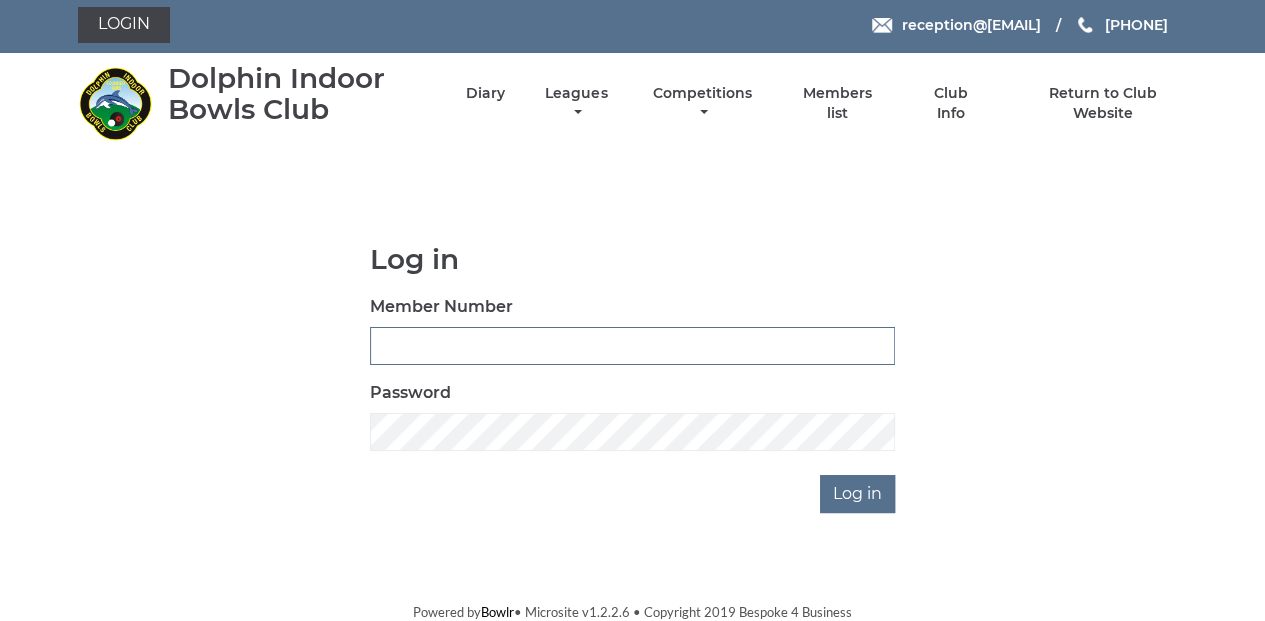 click on "Member Number" at bounding box center (632, 346) 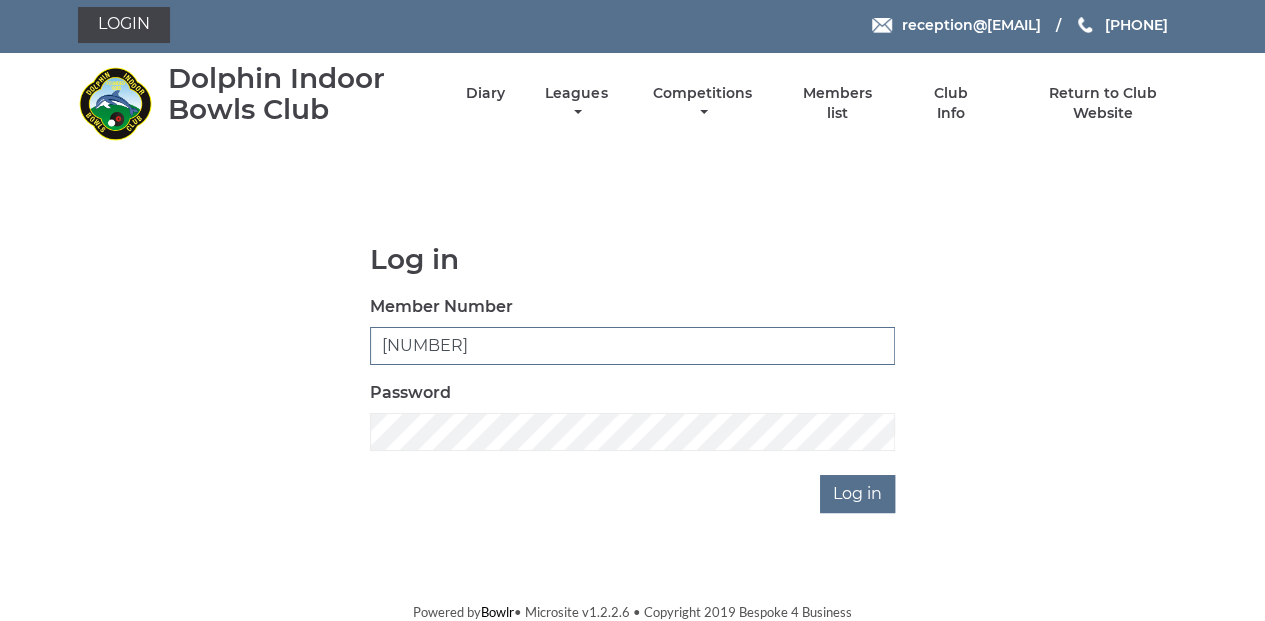 type on "3039" 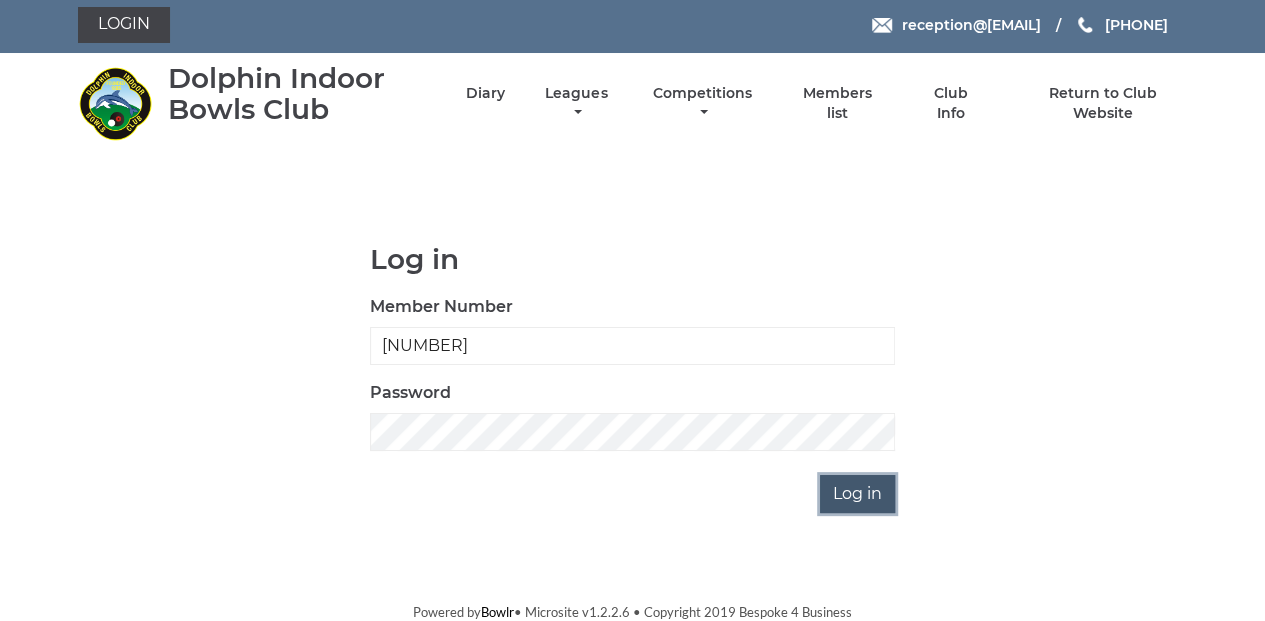 click on "Log in" at bounding box center [857, 494] 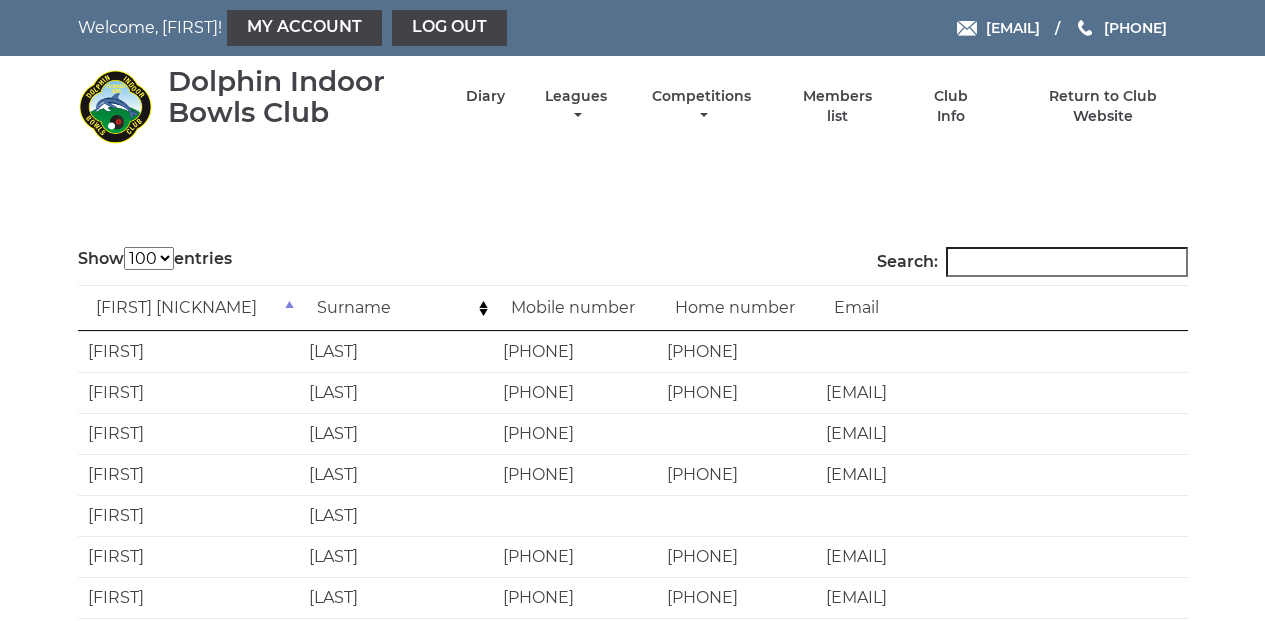 select on "100" 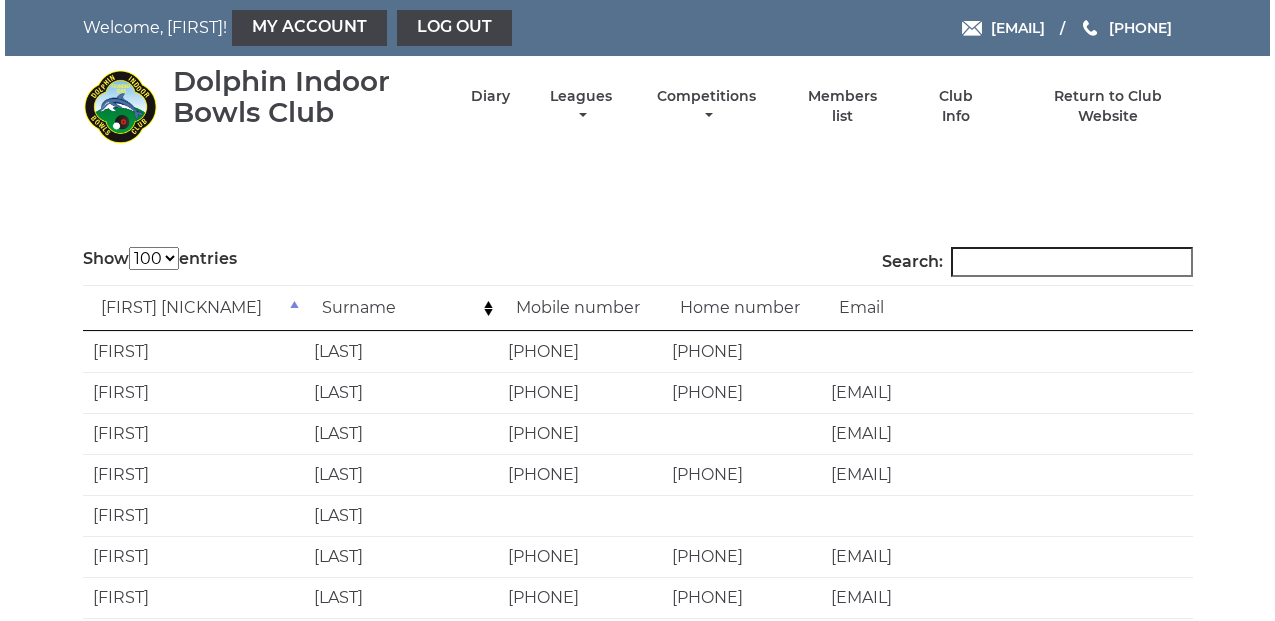 scroll, scrollTop: 0, scrollLeft: 0, axis: both 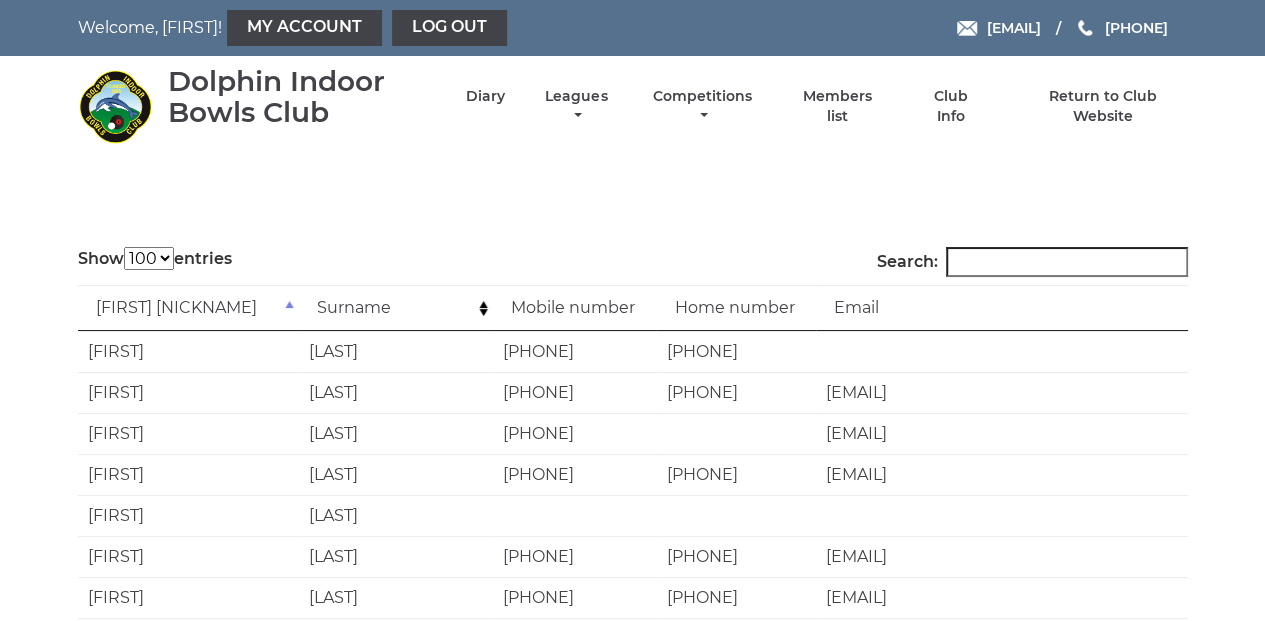 click on "Search:" at bounding box center [1067, 262] 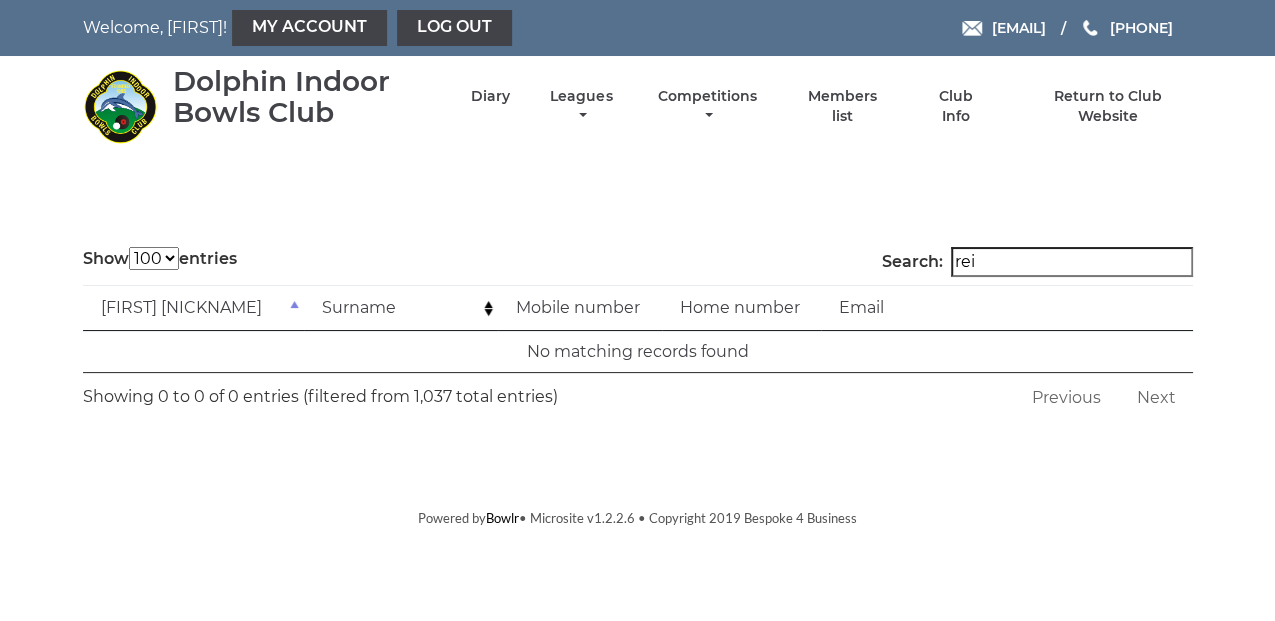 type on "[LAST]" 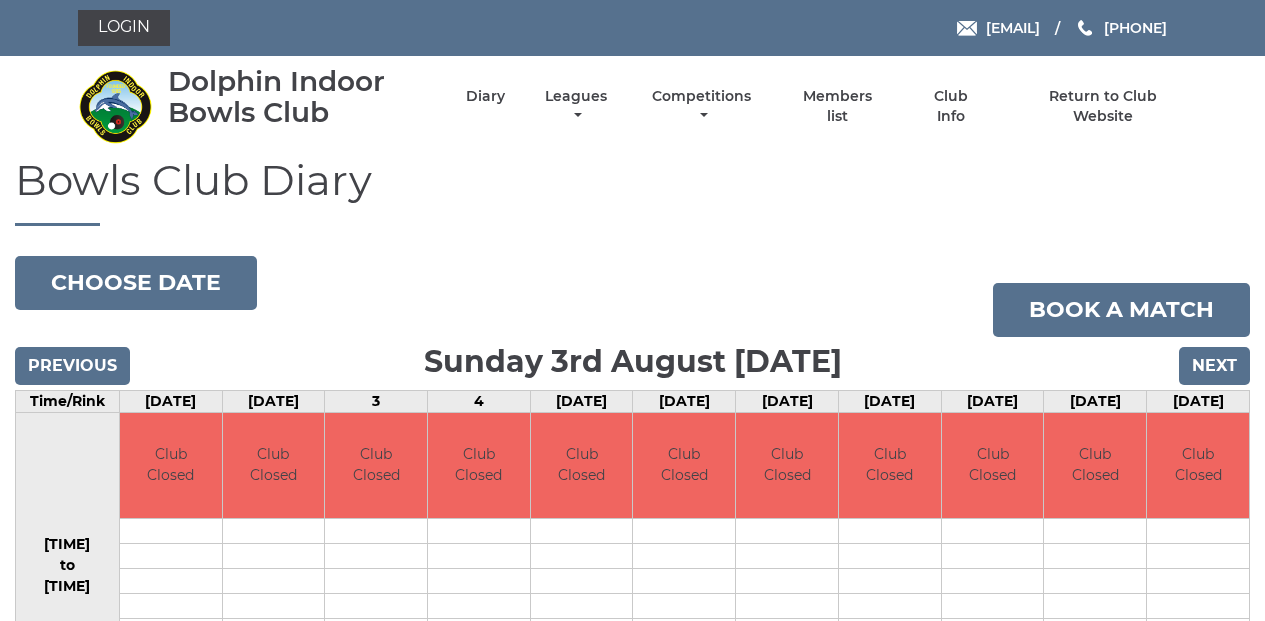 scroll, scrollTop: 0, scrollLeft: 0, axis: both 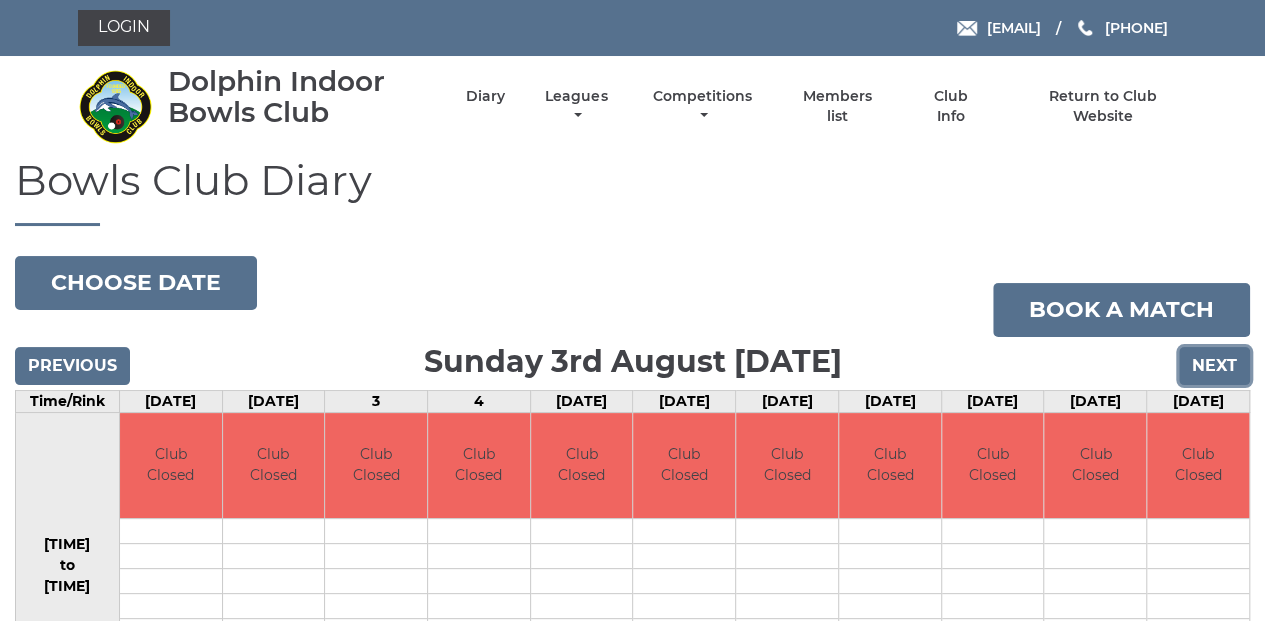 click on "Next" at bounding box center [1214, 366] 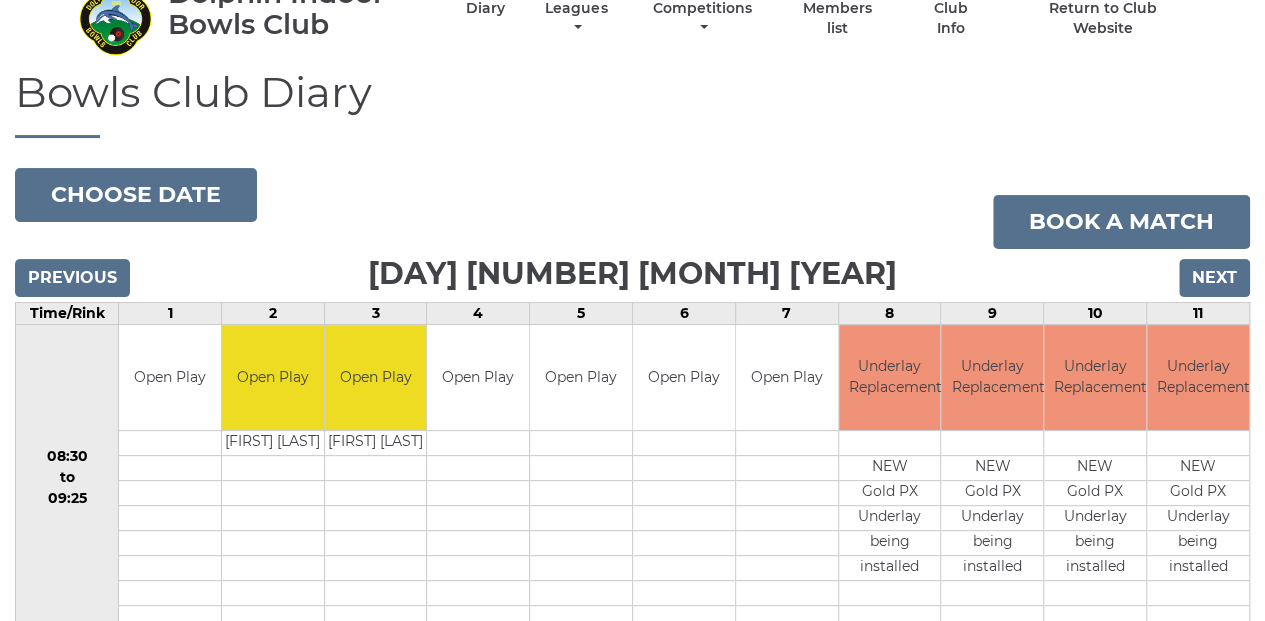 scroll, scrollTop: 0, scrollLeft: 0, axis: both 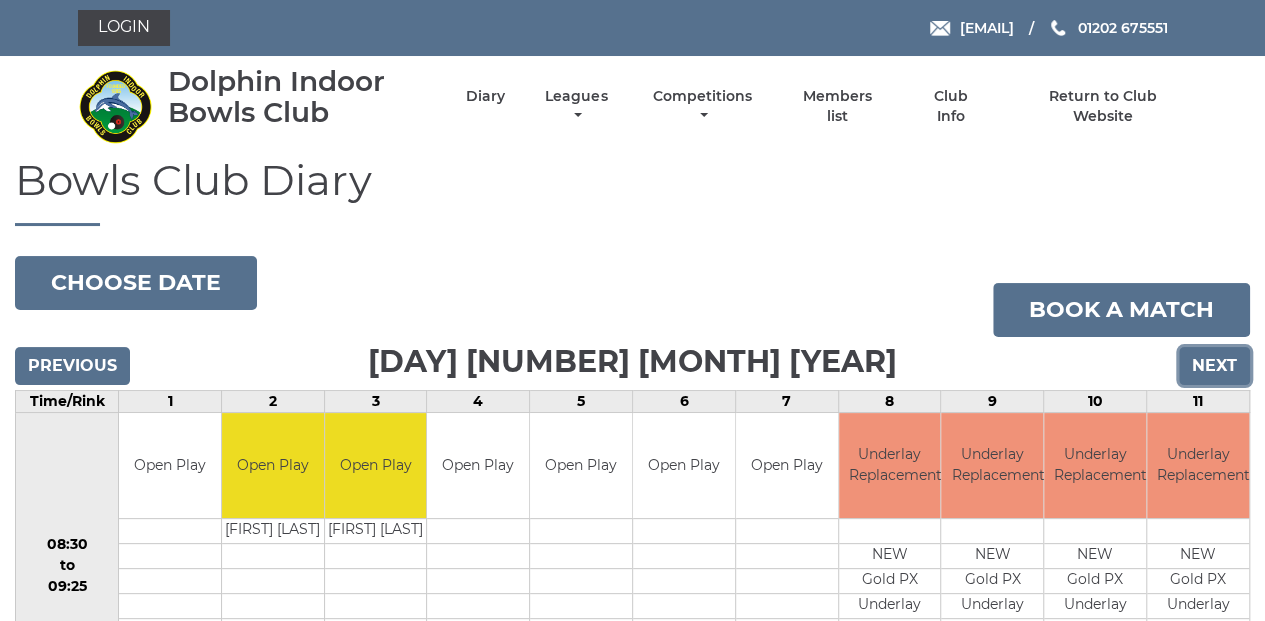 click on "Next" at bounding box center (1214, 366) 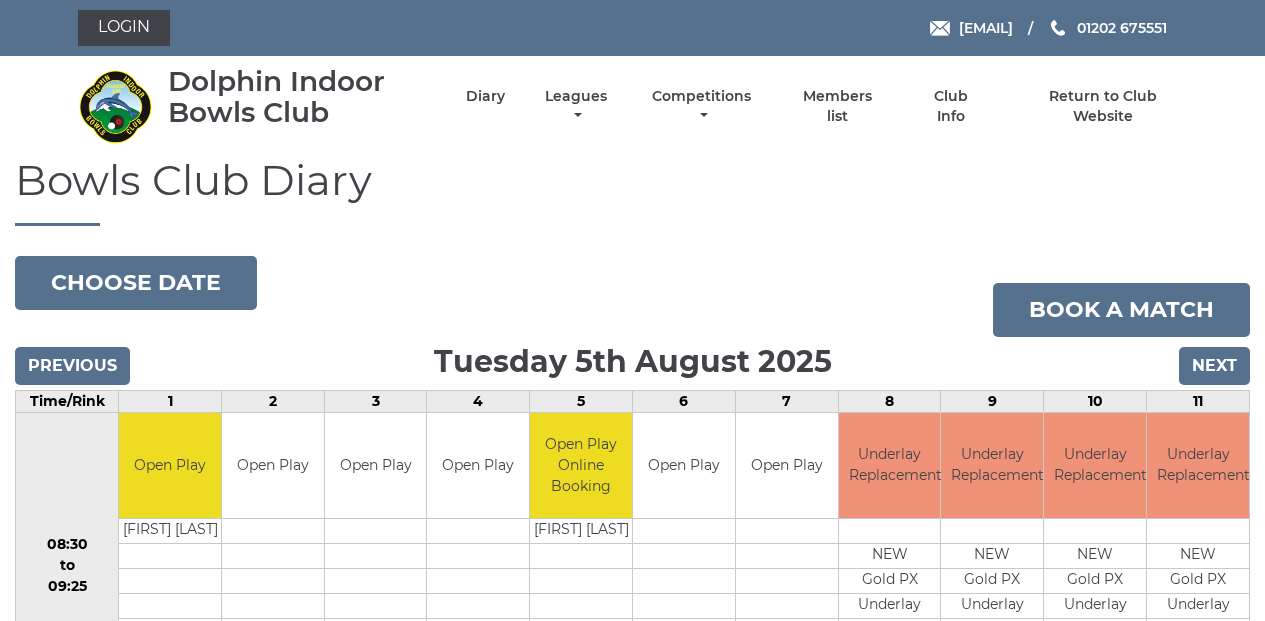 scroll, scrollTop: 0, scrollLeft: 0, axis: both 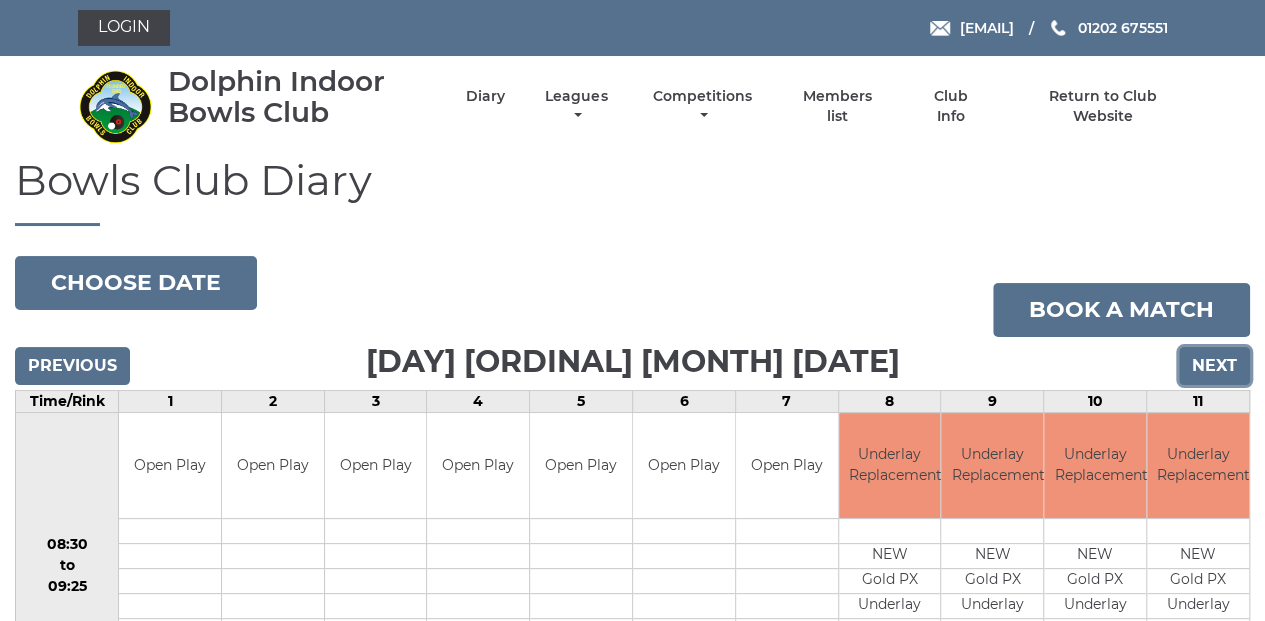 click on "Next" at bounding box center (1214, 366) 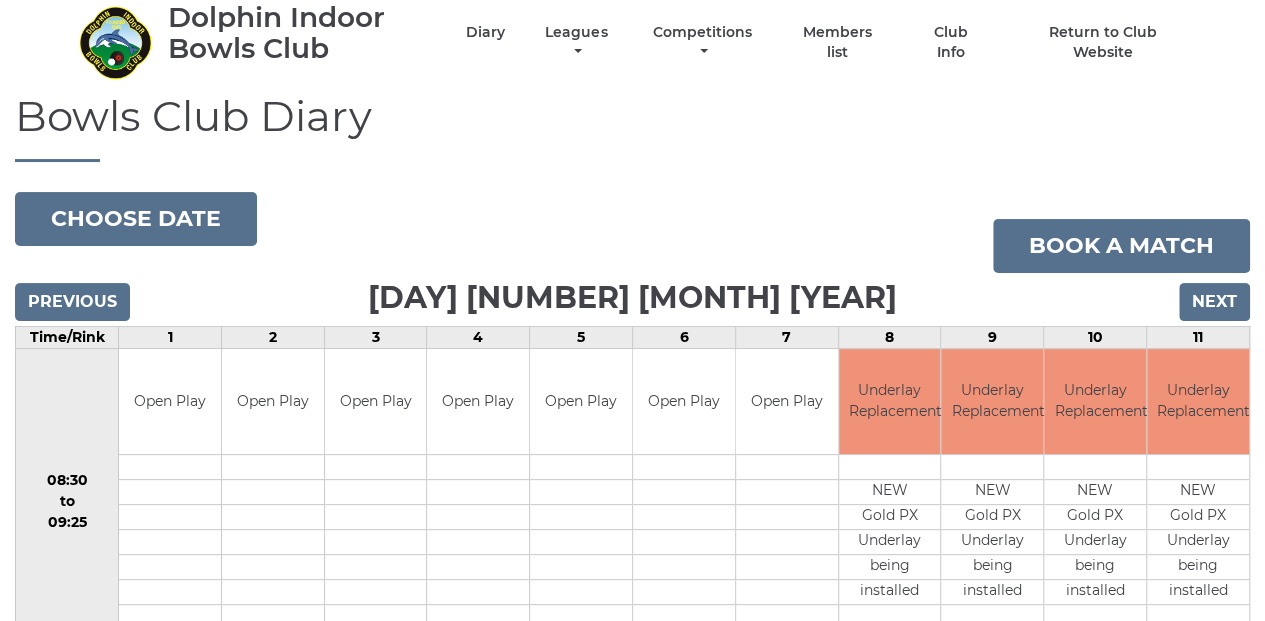 scroll, scrollTop: 0, scrollLeft: 0, axis: both 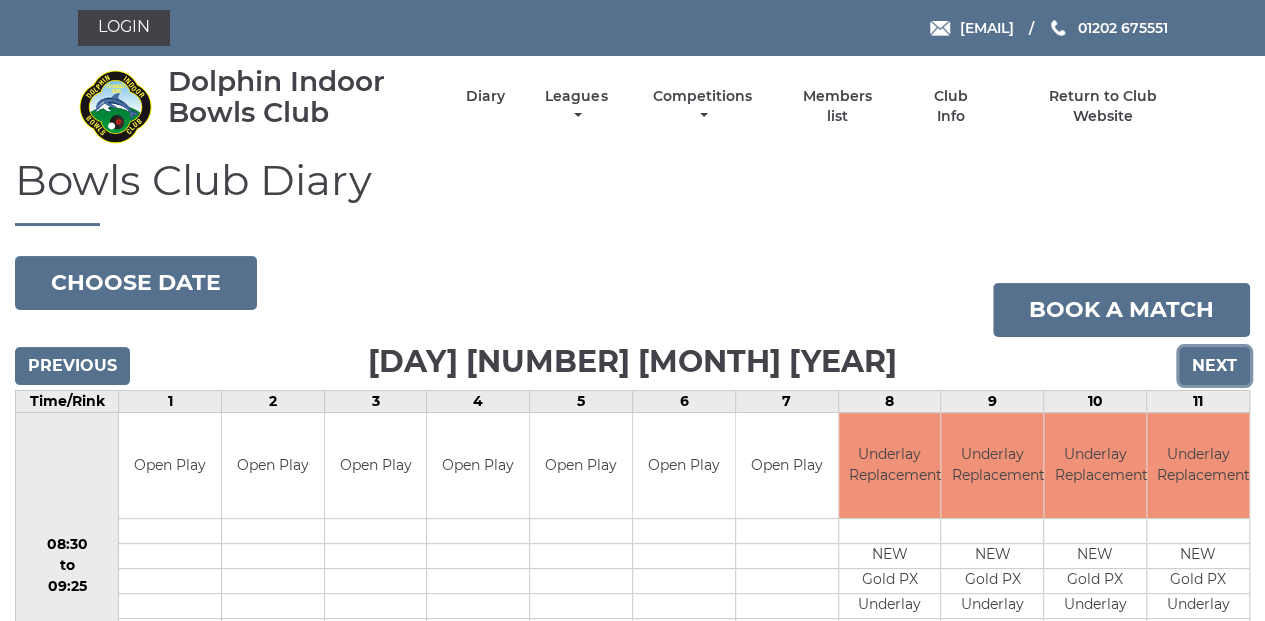 click on "Next" at bounding box center [1214, 366] 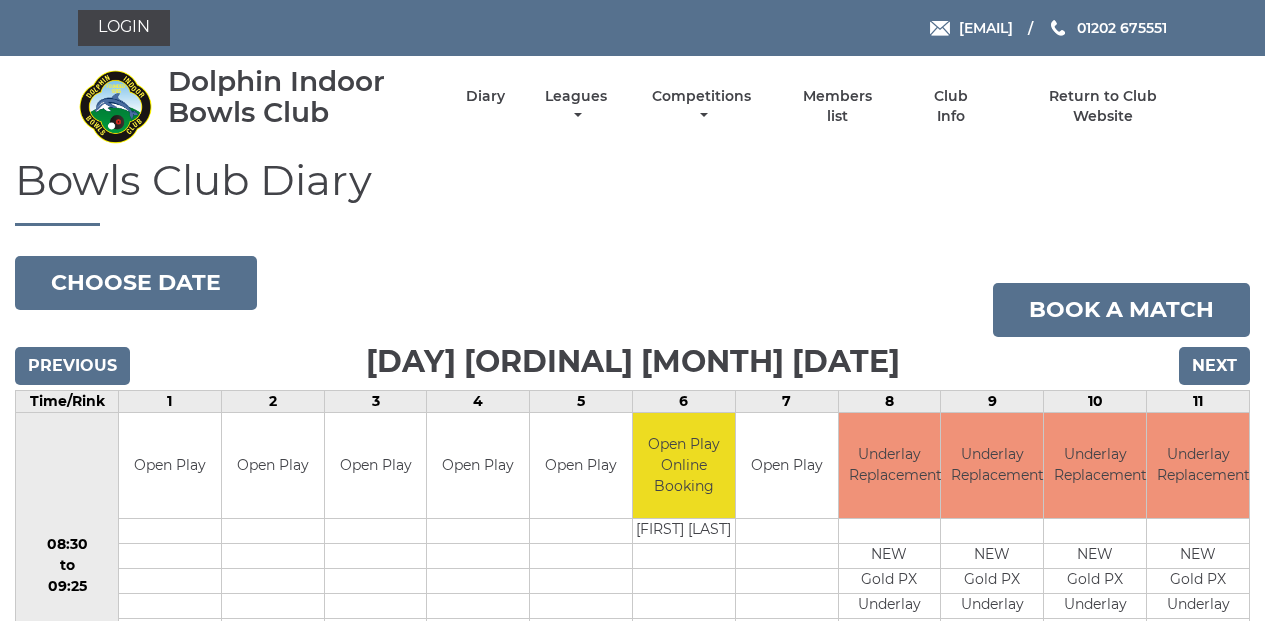 scroll, scrollTop: 0, scrollLeft: 0, axis: both 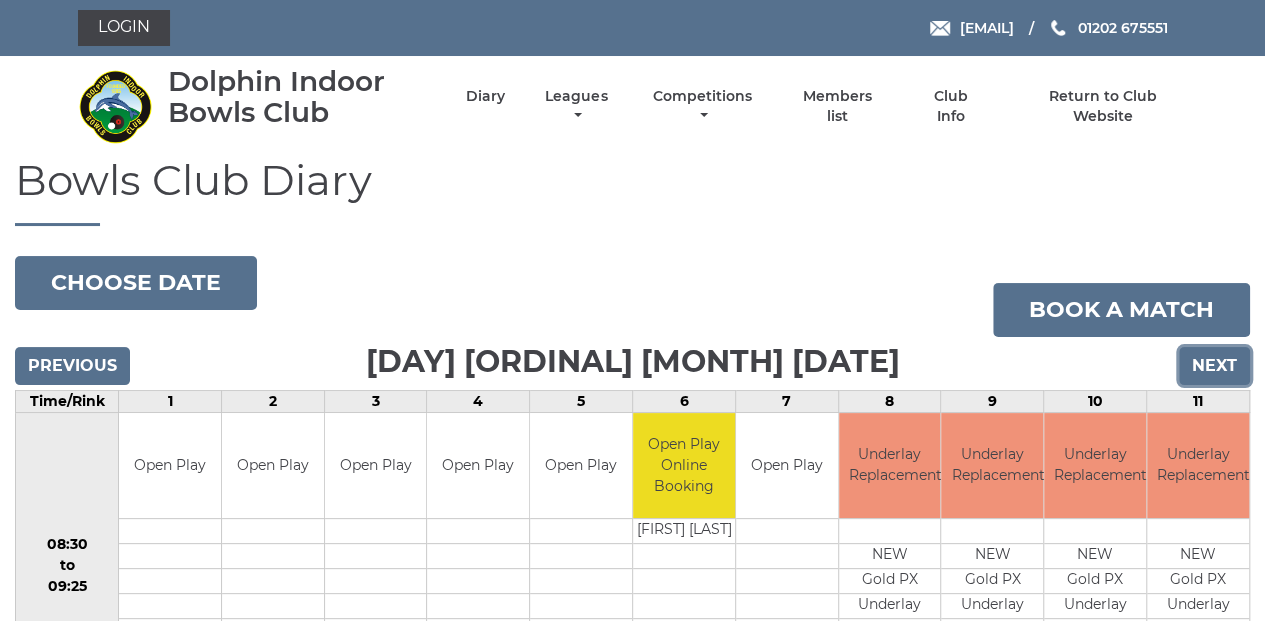 click on "Next" at bounding box center (1214, 366) 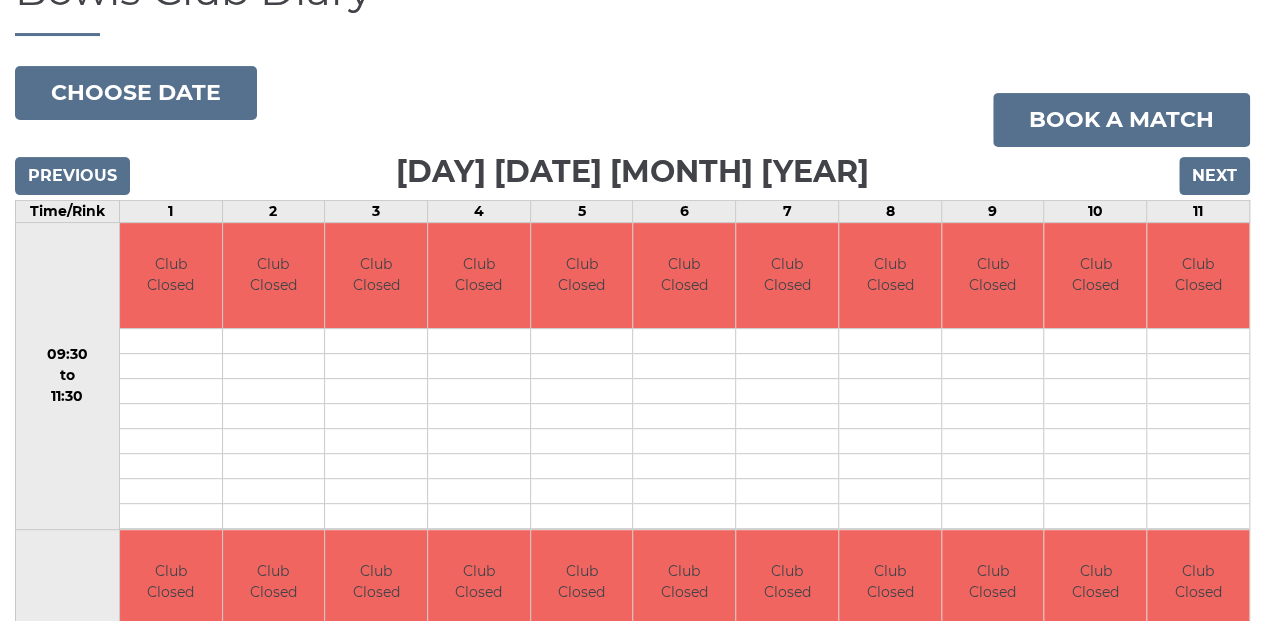 scroll, scrollTop: 185, scrollLeft: 0, axis: vertical 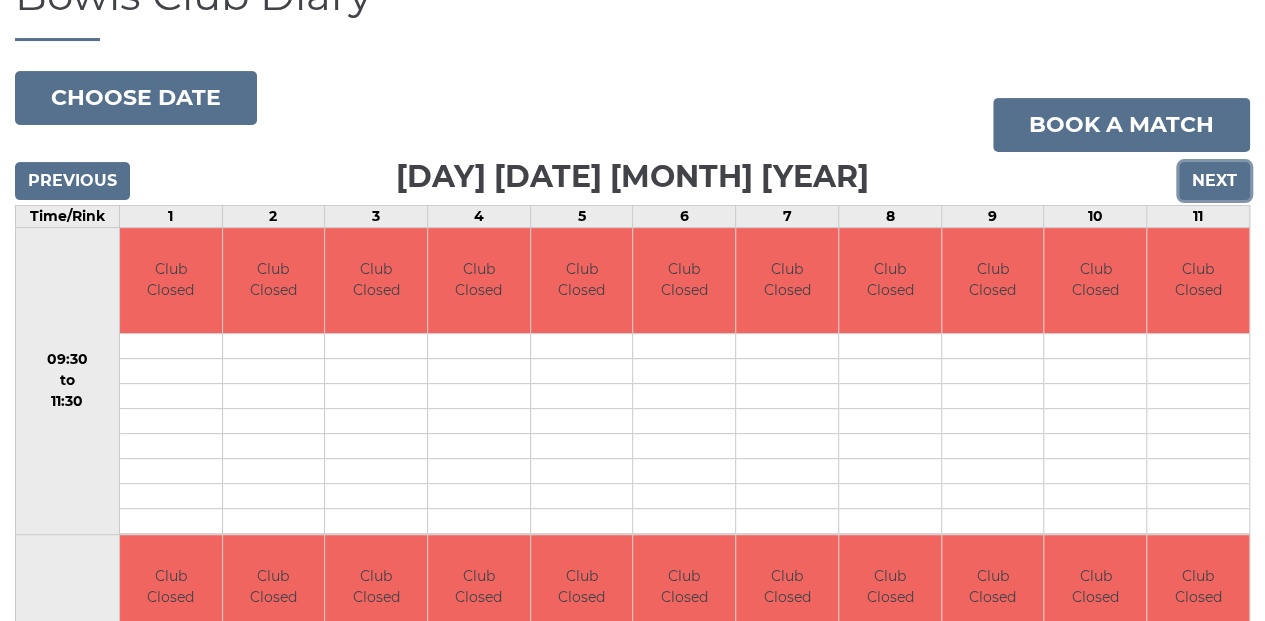 click on "Next" at bounding box center [1214, 181] 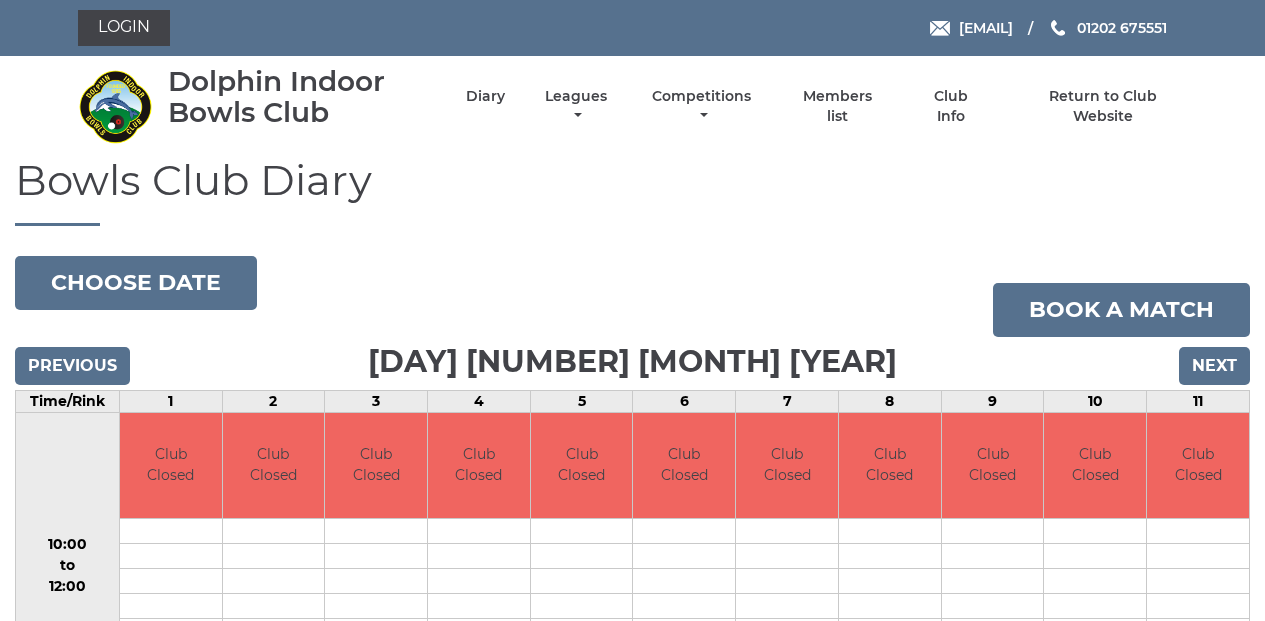 scroll, scrollTop: 0, scrollLeft: 0, axis: both 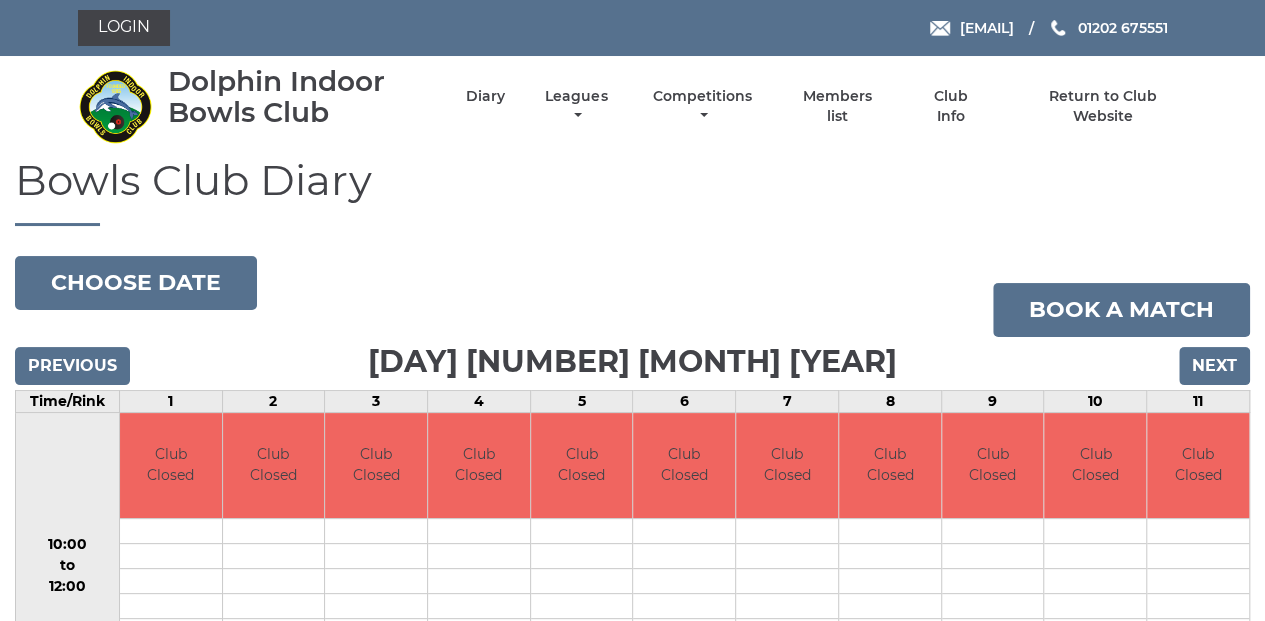 click on "Bowls Club Diary" at bounding box center (632, 191) 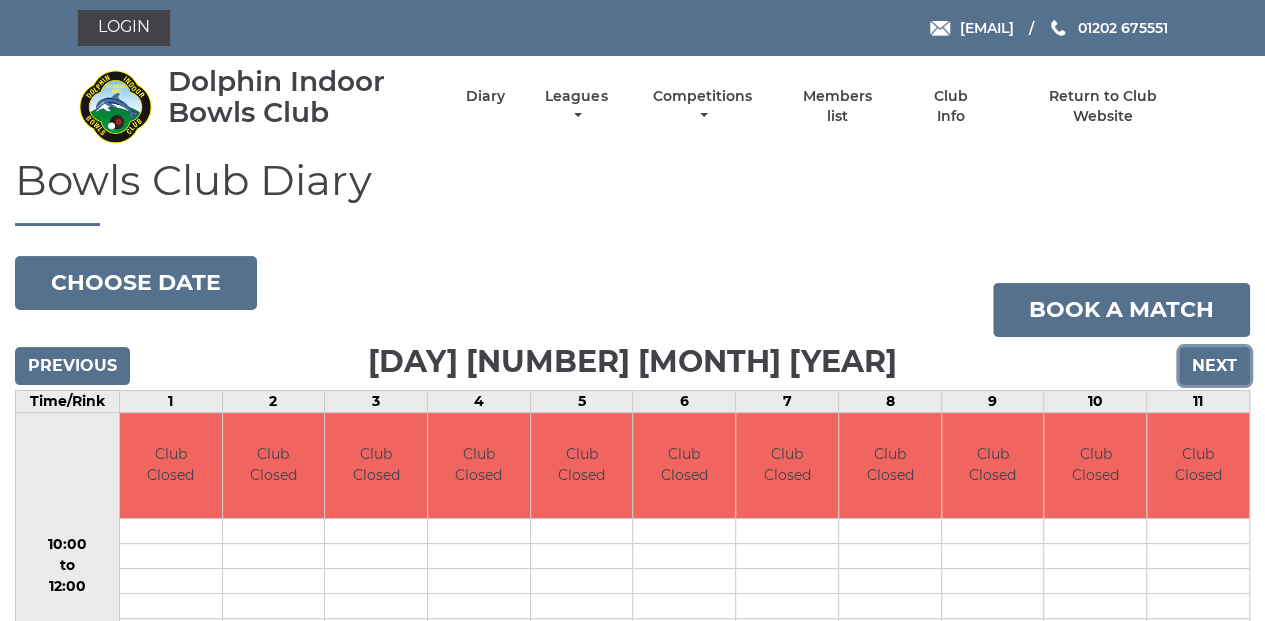 click on "Next" at bounding box center (1214, 366) 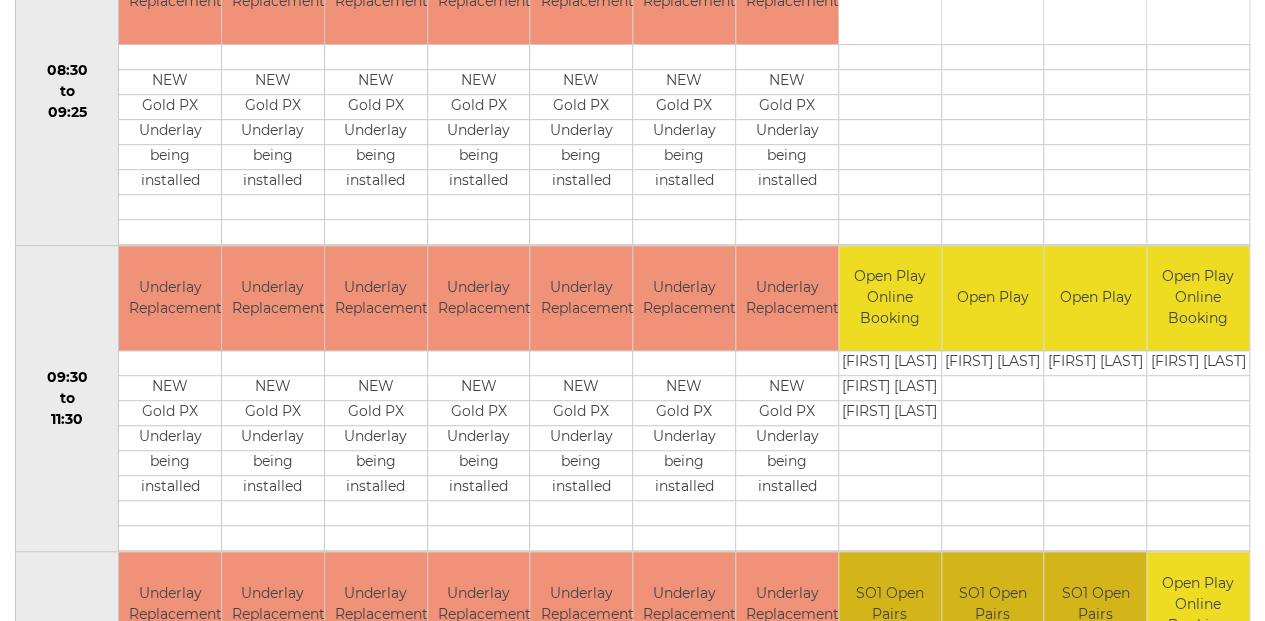 scroll, scrollTop: 264, scrollLeft: 0, axis: vertical 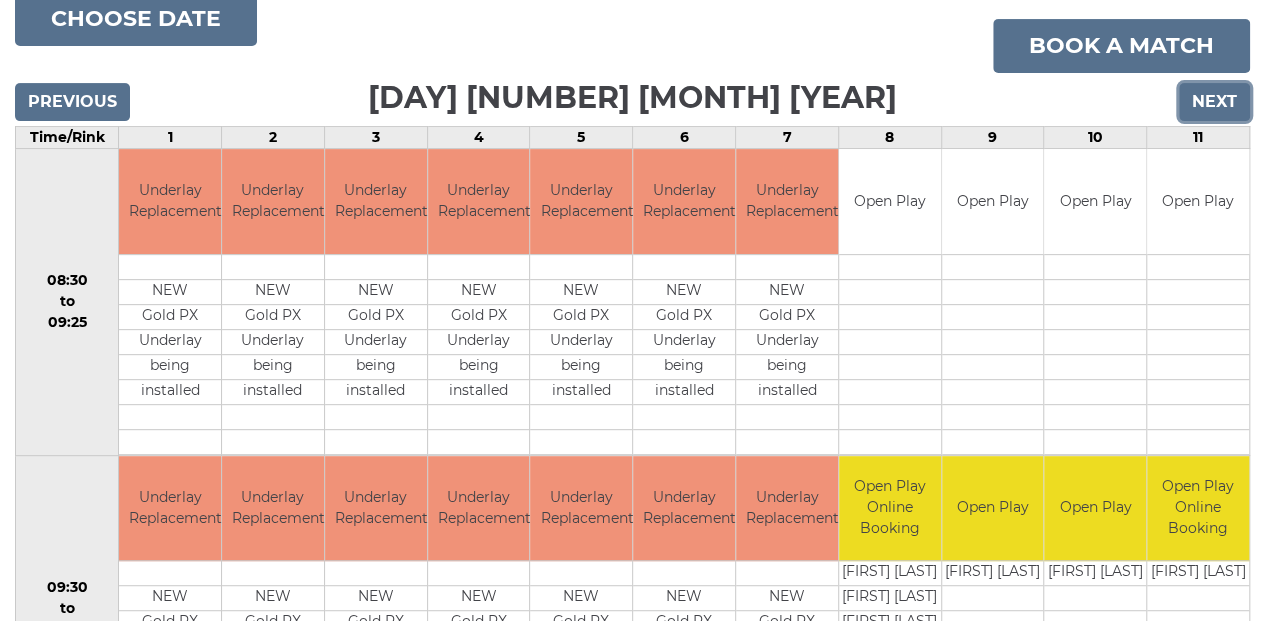 click on "Next" at bounding box center (1214, 102) 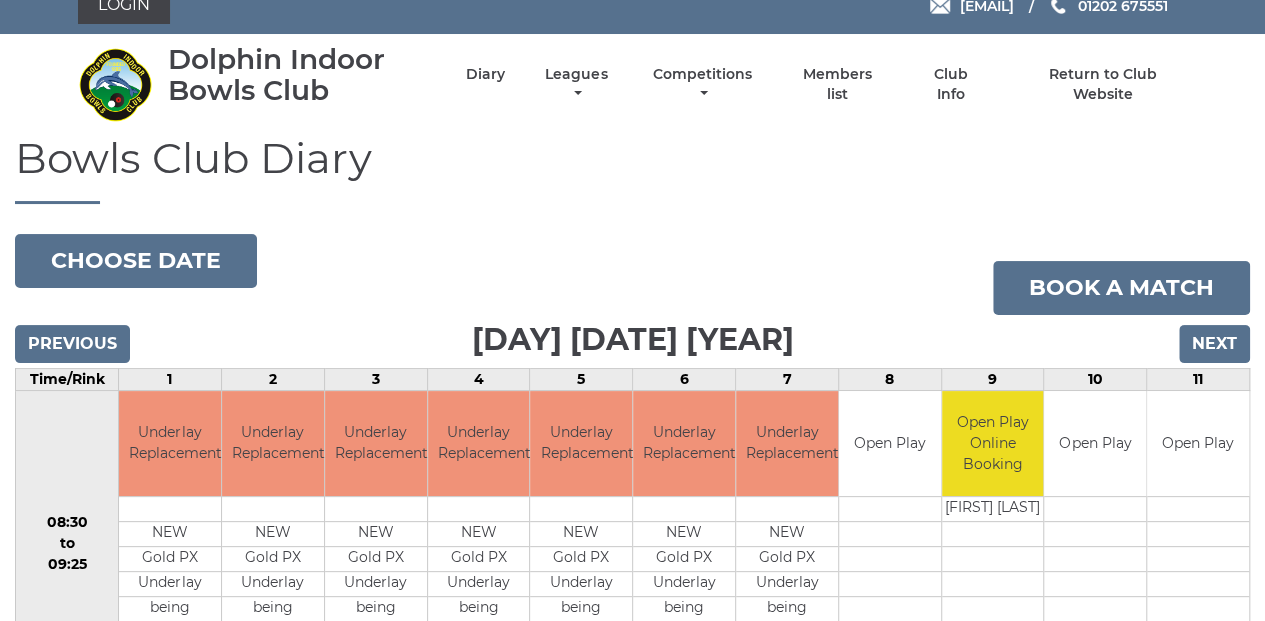 scroll, scrollTop: 0, scrollLeft: 0, axis: both 